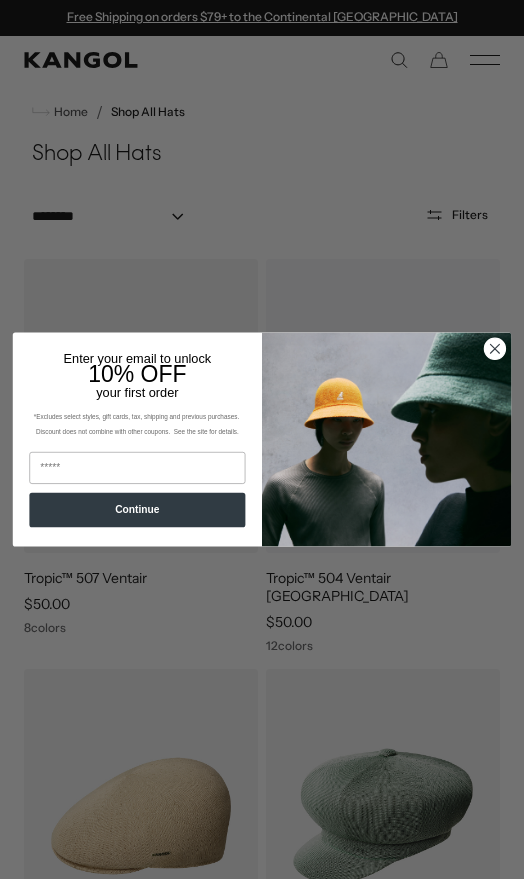 scroll, scrollTop: 0, scrollLeft: 0, axis: both 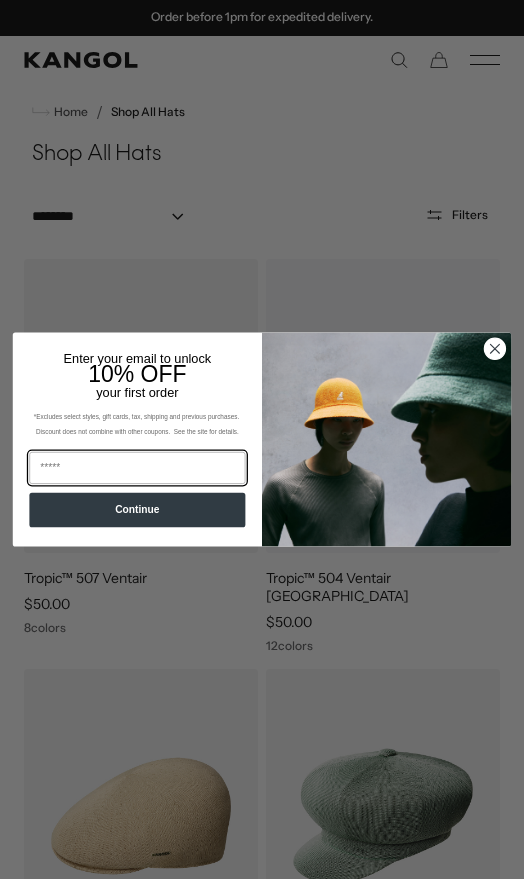 click at bounding box center [137, 468] 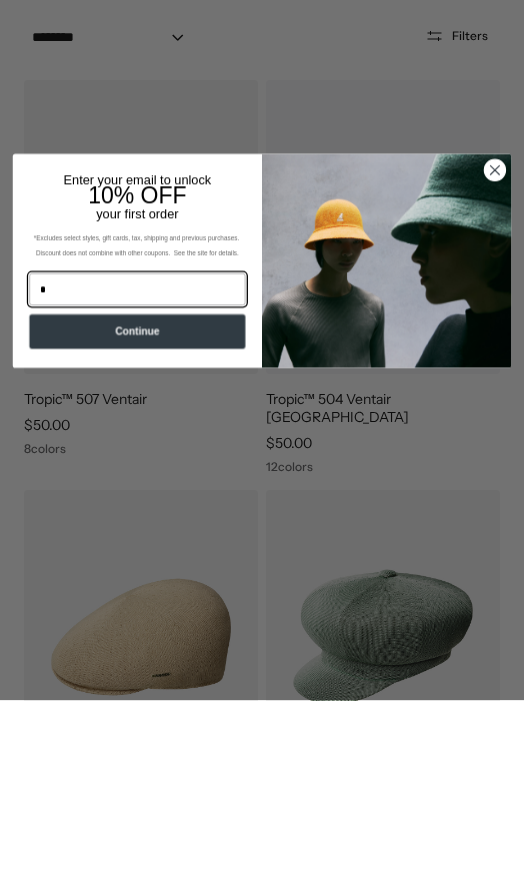scroll, scrollTop: 0, scrollLeft: 0, axis: both 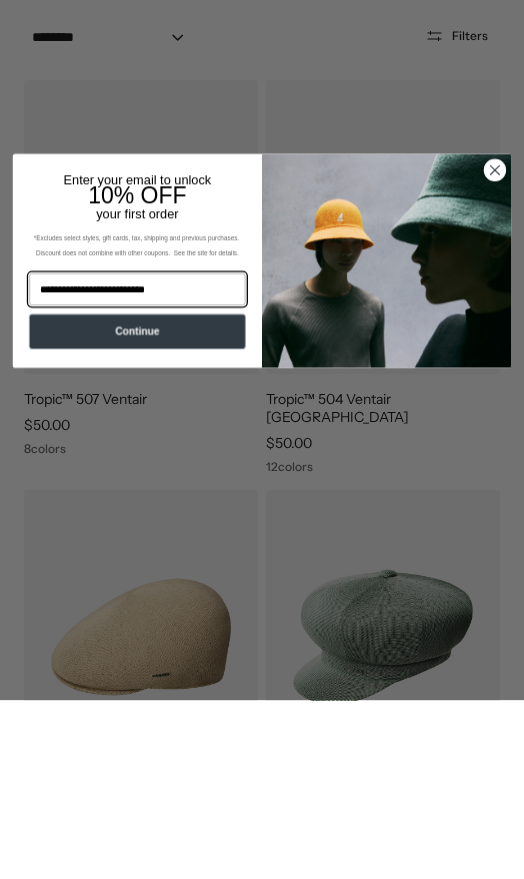 type on "**********" 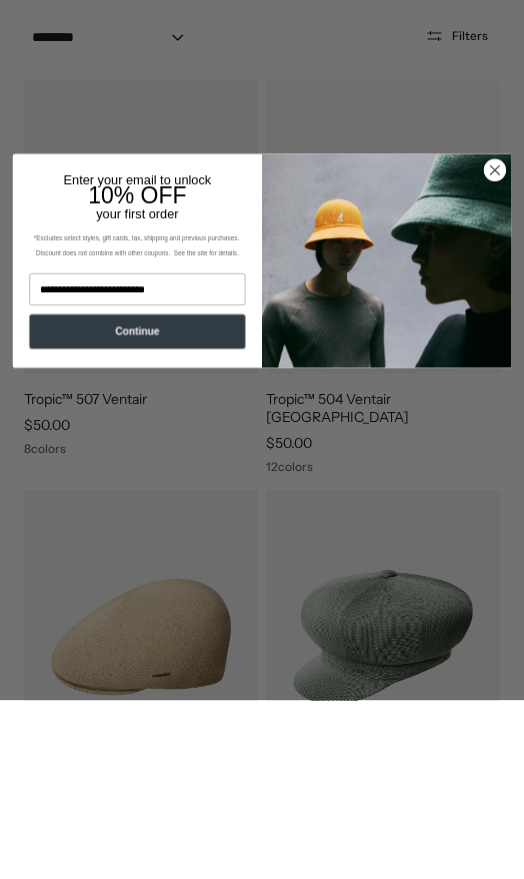click on "Continue" at bounding box center (137, 510) 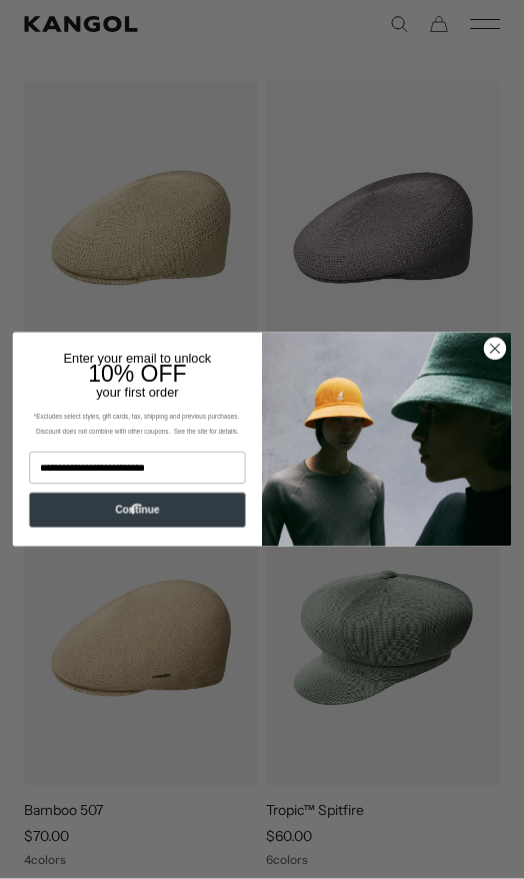 scroll, scrollTop: 179, scrollLeft: 0, axis: vertical 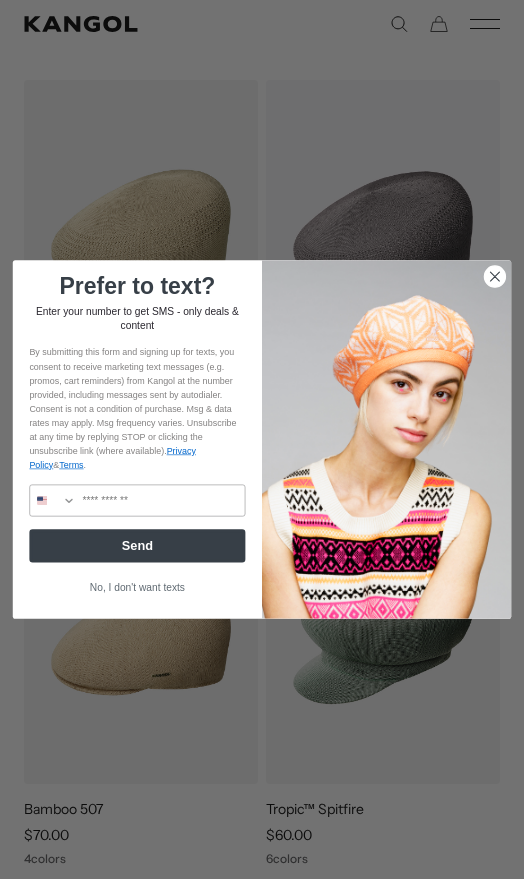 click at bounding box center [160, 500] 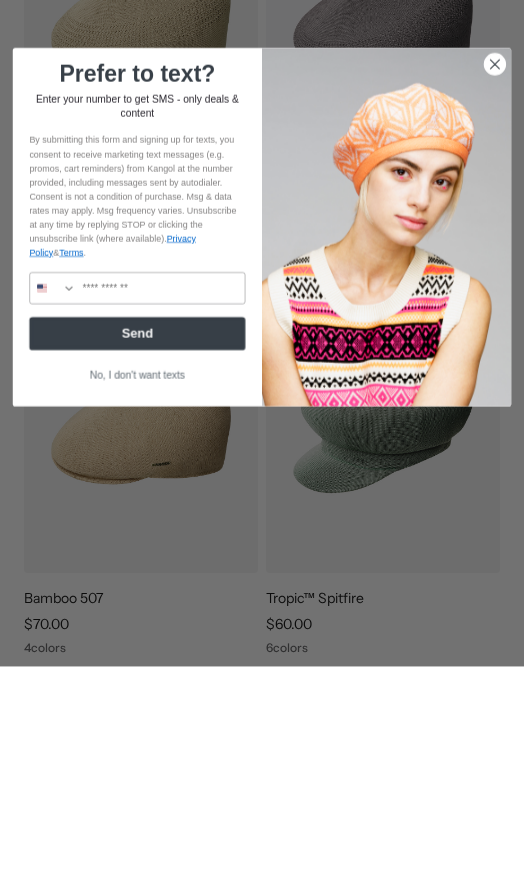 scroll, scrollTop: 0, scrollLeft: 412, axis: horizontal 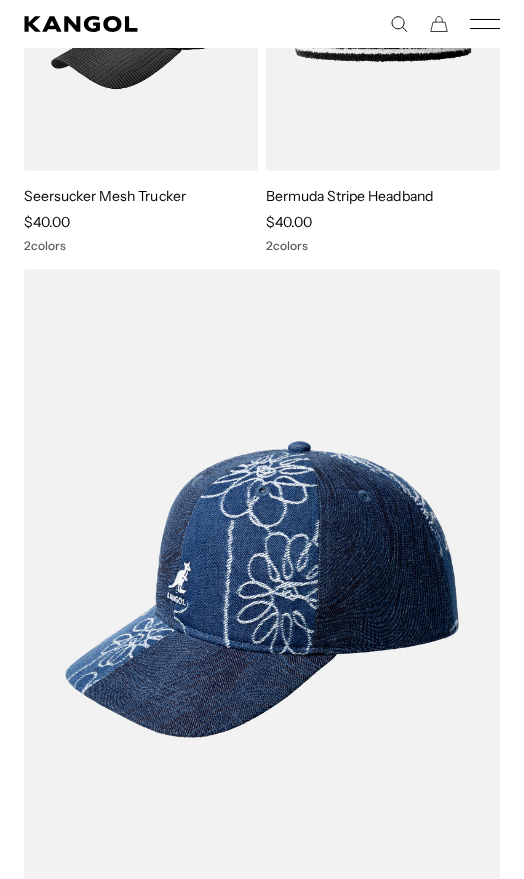 click 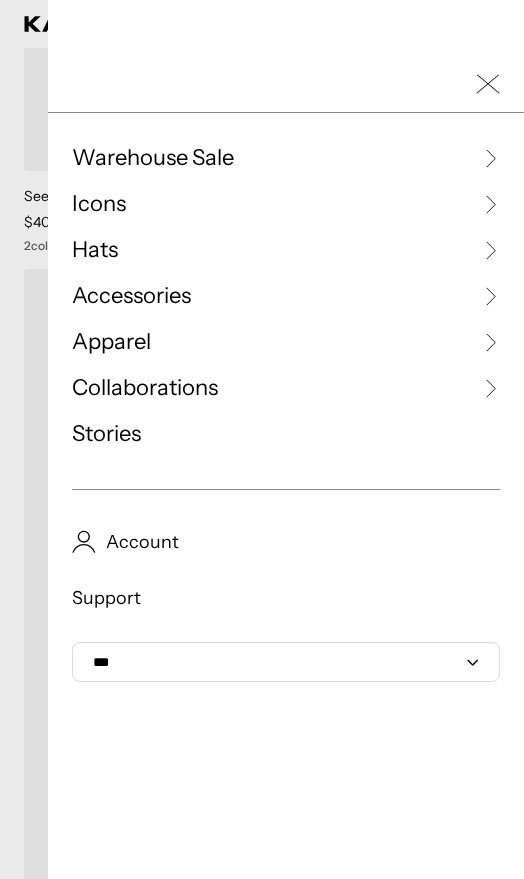 click on "Hats" at bounding box center [286, 250] 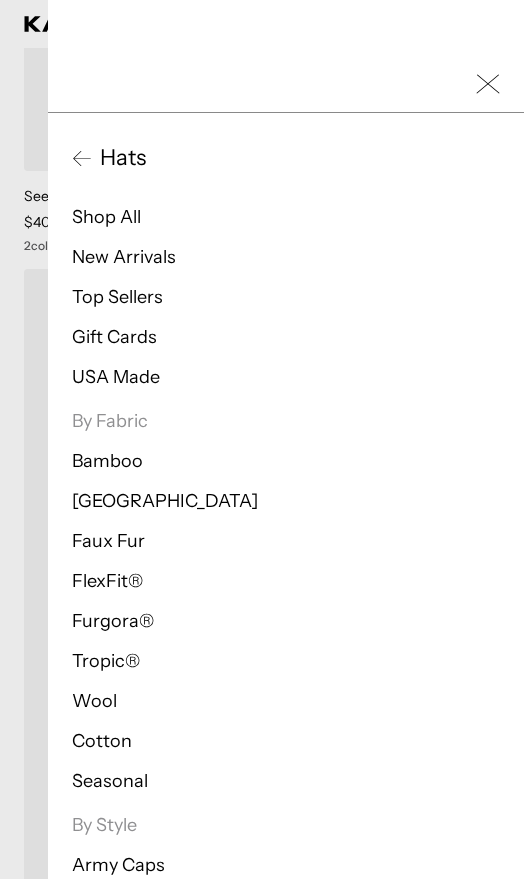 click on "Cotton" at bounding box center (102, 741) 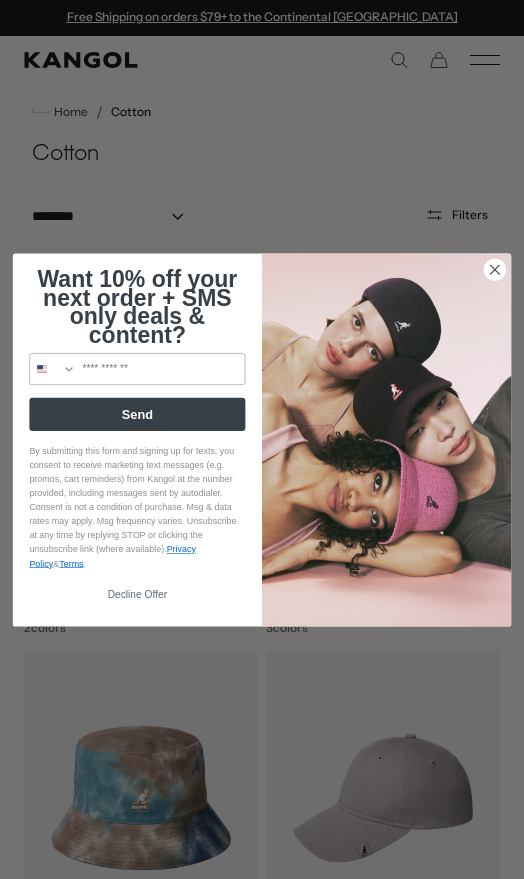 scroll, scrollTop: 0, scrollLeft: 0, axis: both 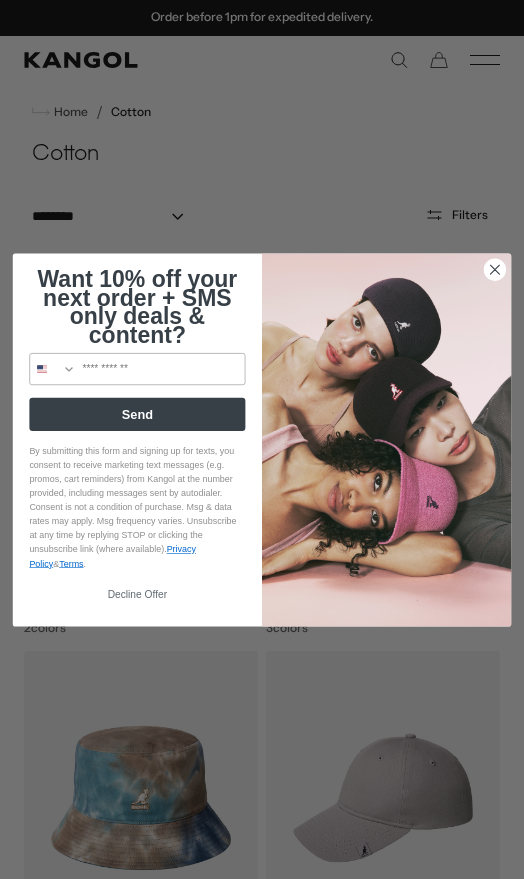 click on "Close dialog" 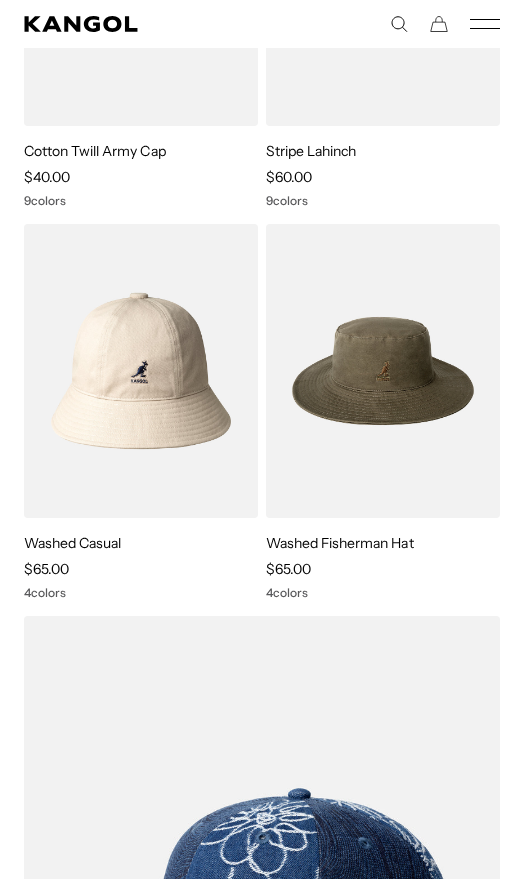 scroll, scrollTop: 2161, scrollLeft: 0, axis: vertical 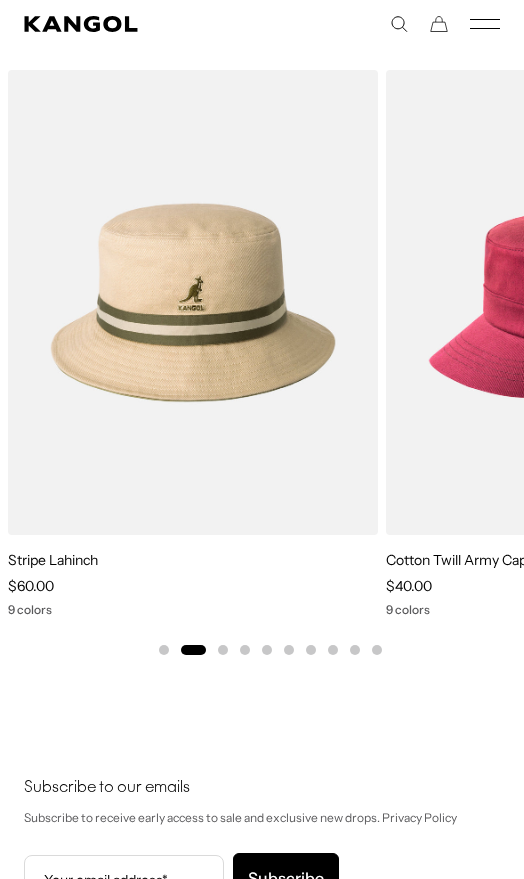click 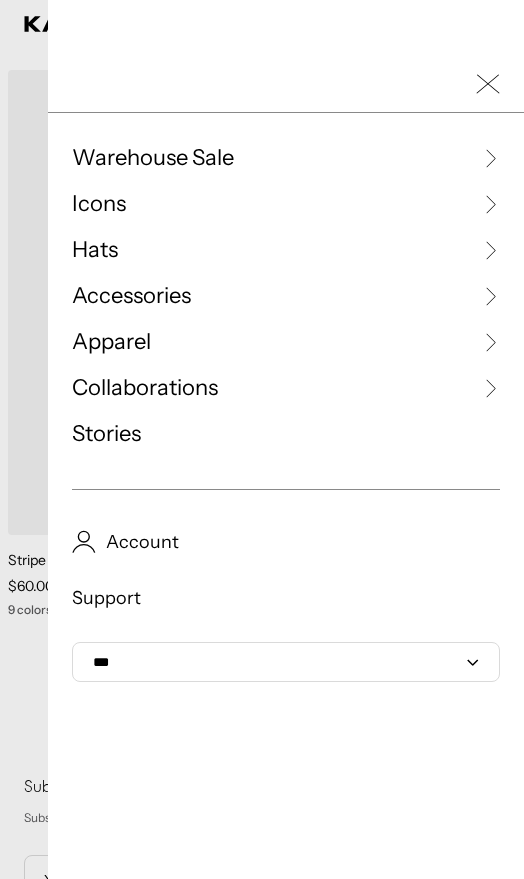 click on "Icons" at bounding box center (286, 204) 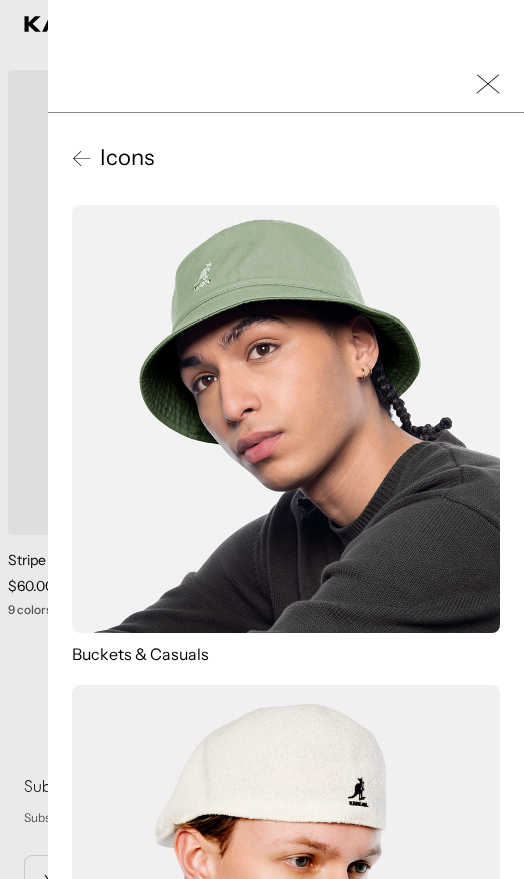 scroll, scrollTop: 0, scrollLeft: 0, axis: both 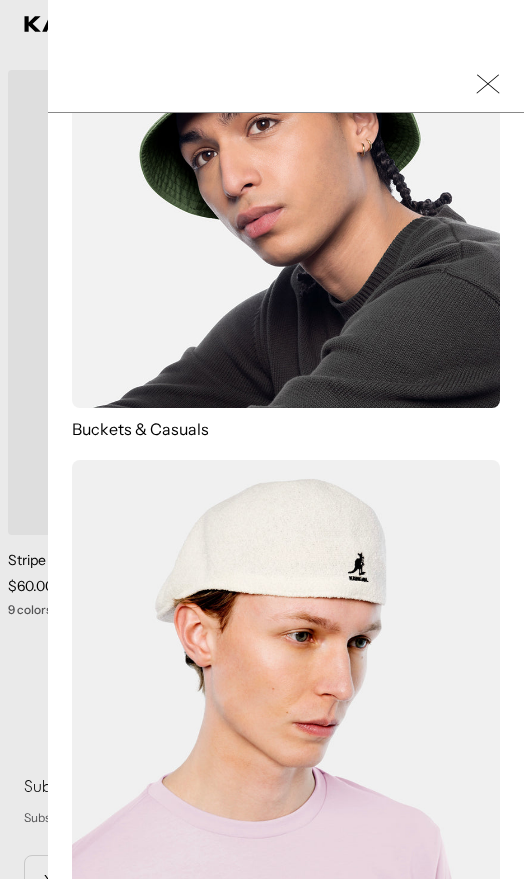 click at bounding box center (286, 674) 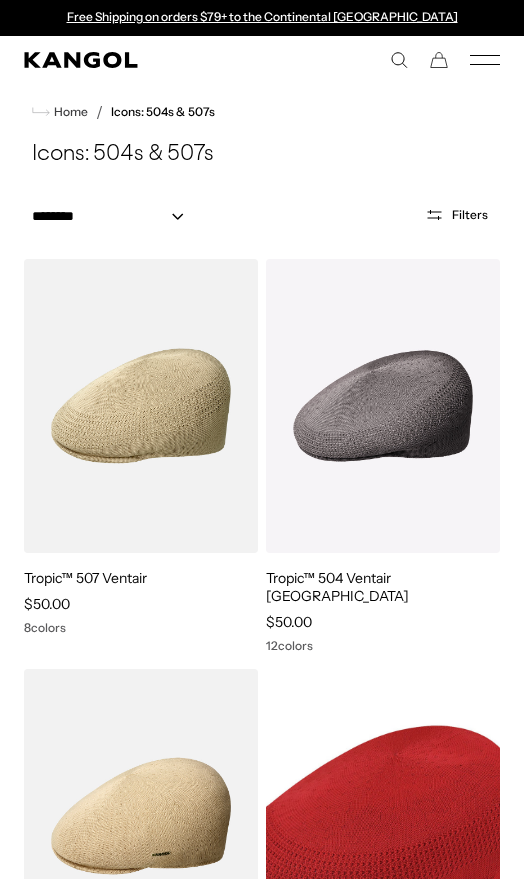 scroll, scrollTop: 0, scrollLeft: 0, axis: both 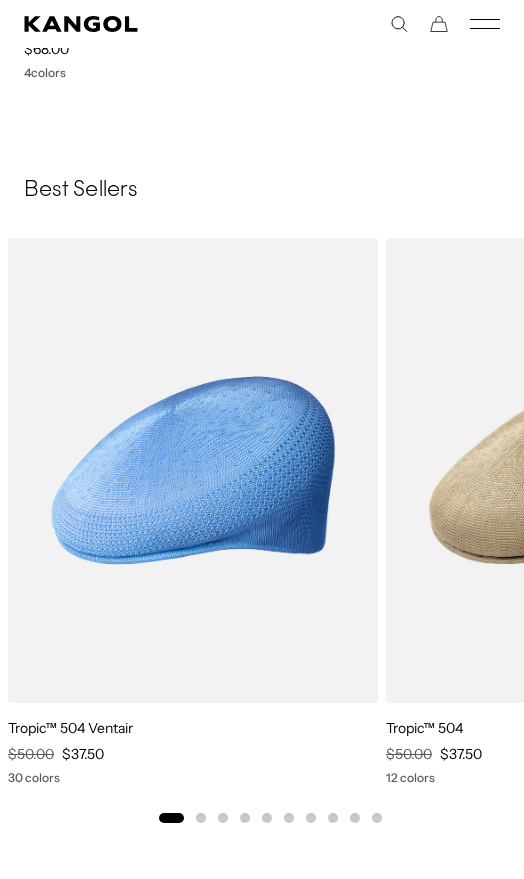 click 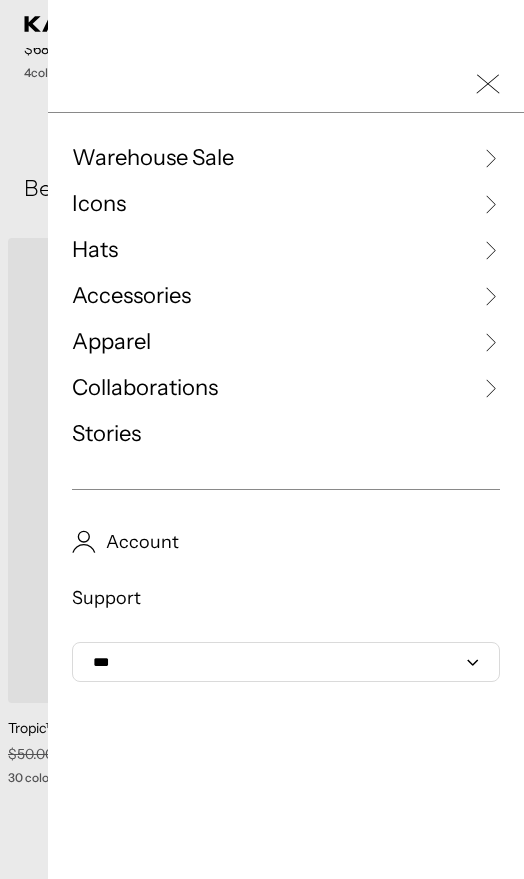 click on "Hats" at bounding box center [286, 250] 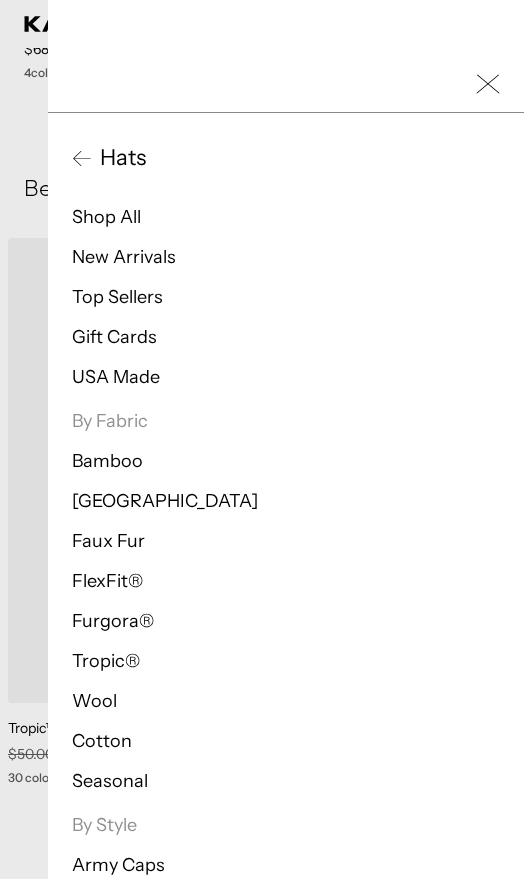 scroll, scrollTop: 0, scrollLeft: 0, axis: both 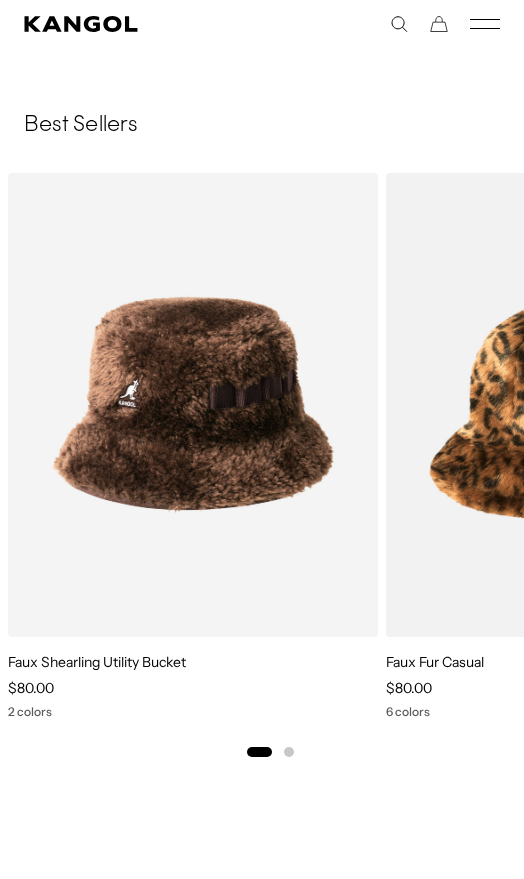 click on "**********" at bounding box center (262, -738) 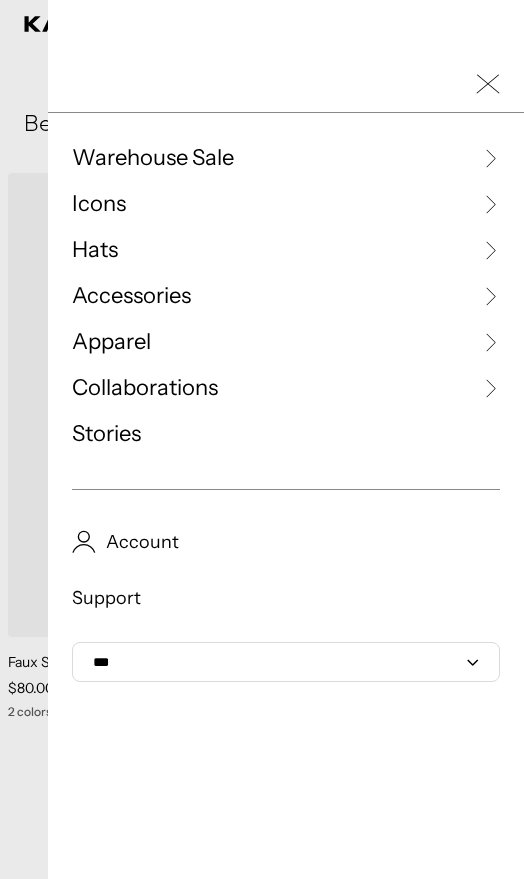 scroll, scrollTop: 0, scrollLeft: 412, axis: horizontal 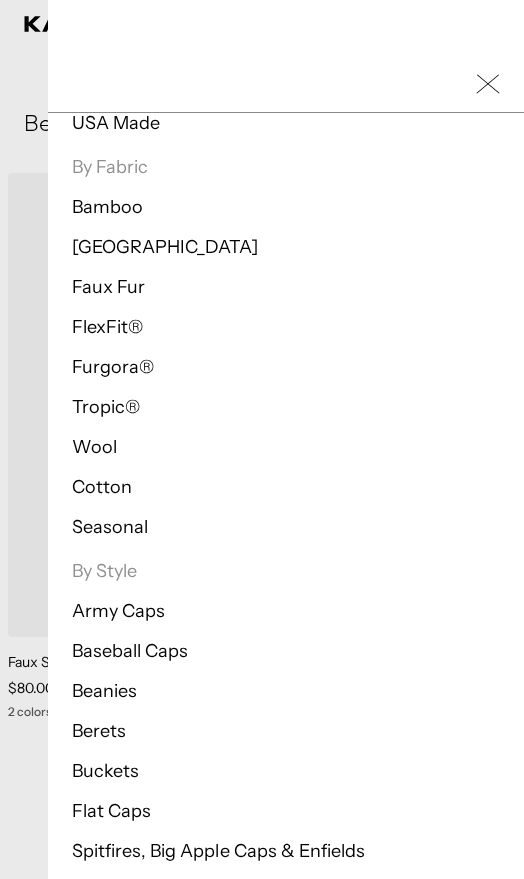 click on "Berets" at bounding box center (99, 731) 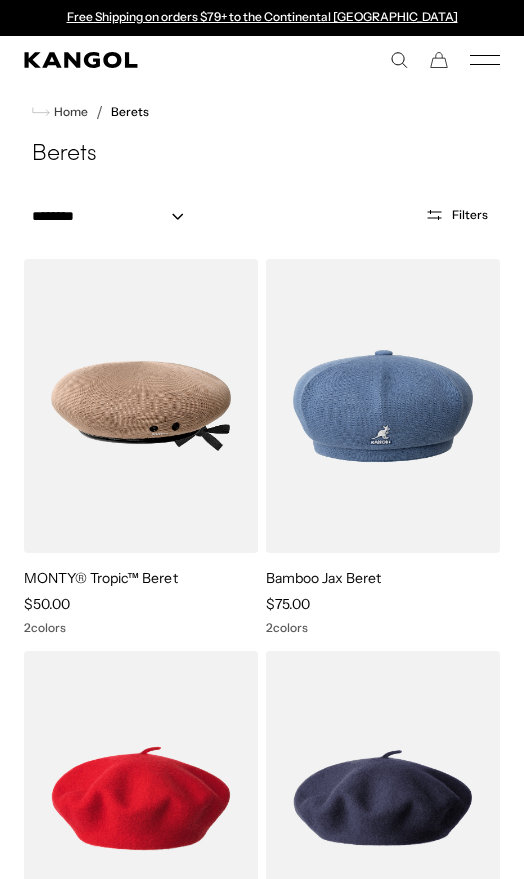 scroll, scrollTop: 0, scrollLeft: 0, axis: both 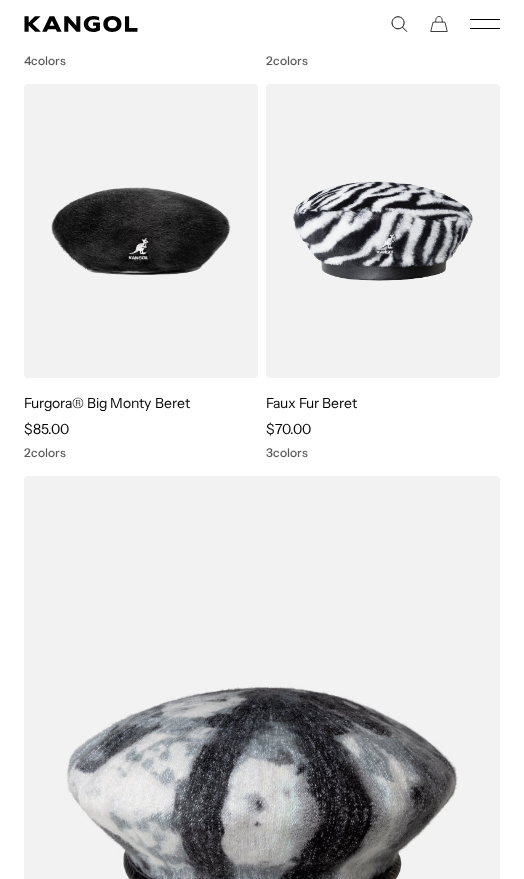 click at bounding box center [0, 0] 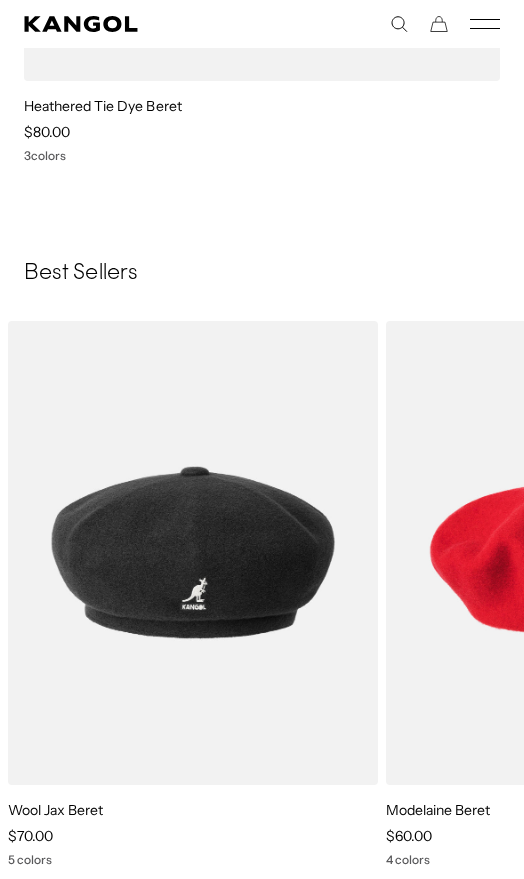 scroll, scrollTop: 3254, scrollLeft: 0, axis: vertical 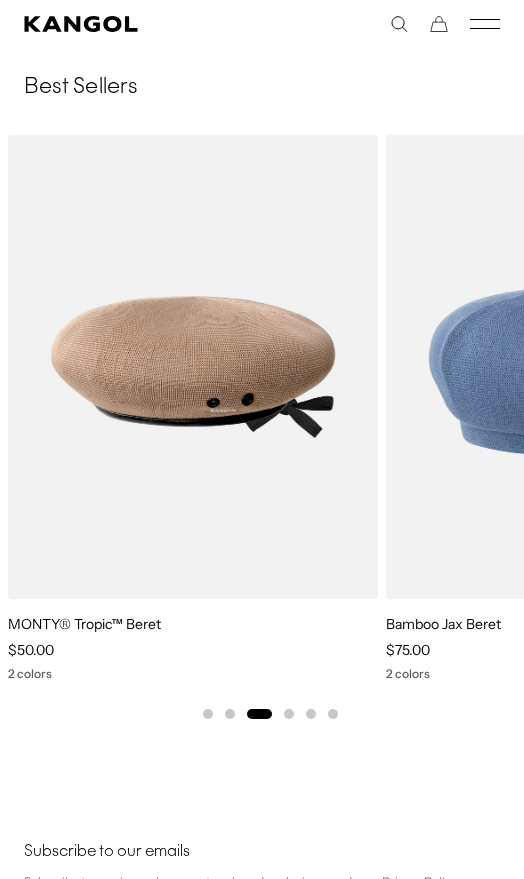 click on "**********" at bounding box center [262, -1253] 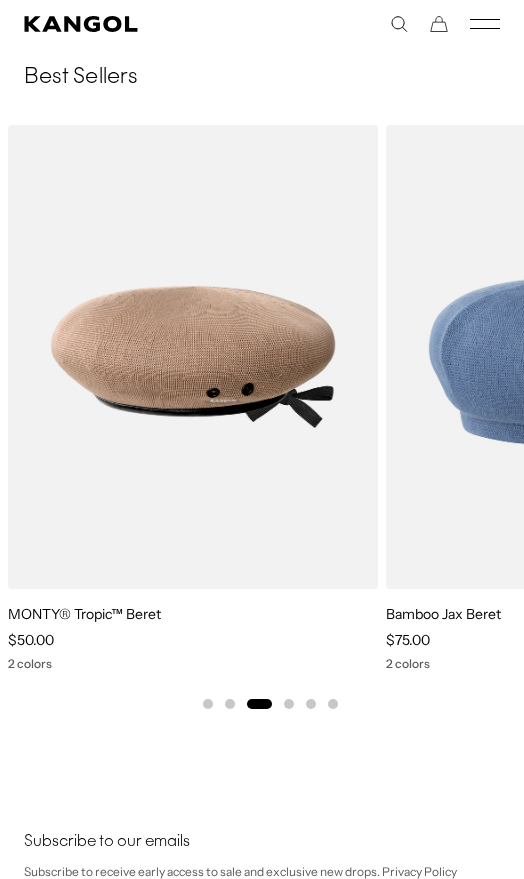 scroll, scrollTop: 3321, scrollLeft: 0, axis: vertical 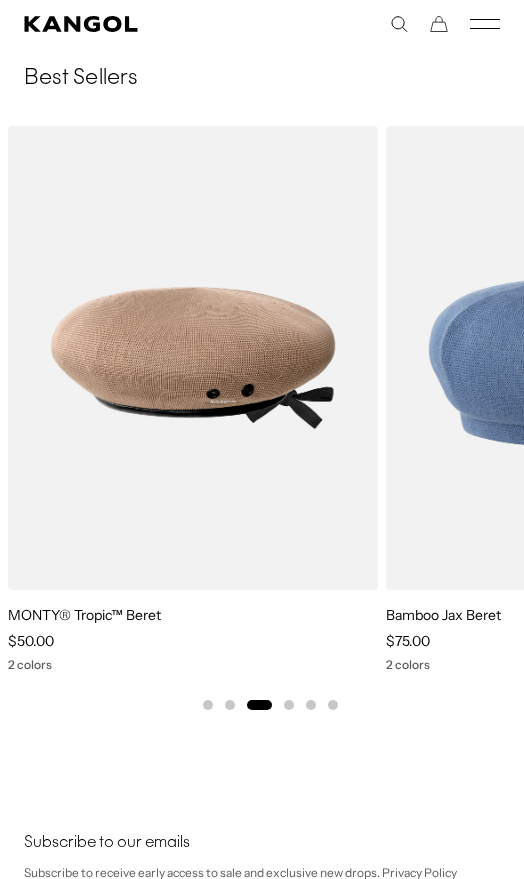 click 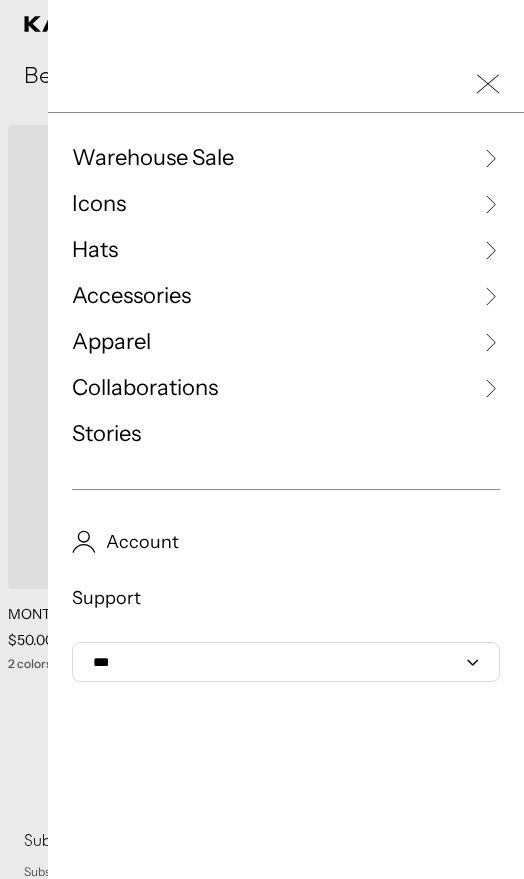 click on "Hats" at bounding box center [286, 250] 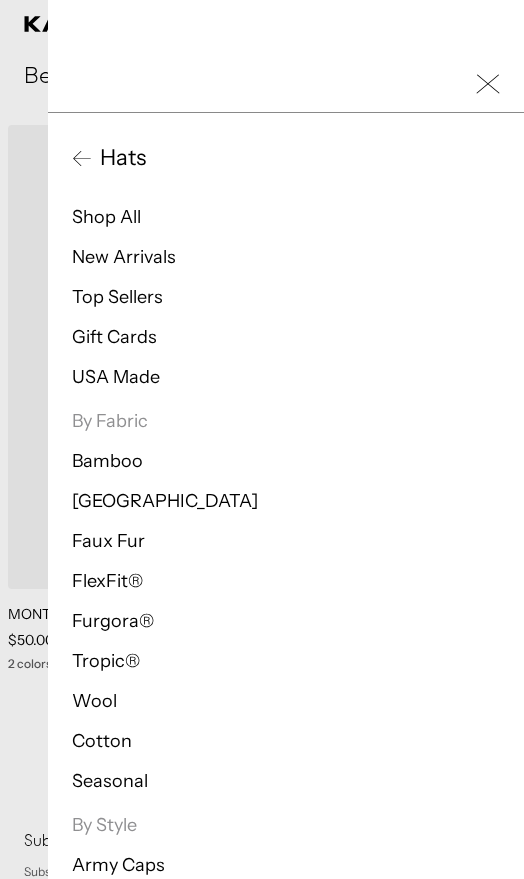 scroll, scrollTop: 0, scrollLeft: 412, axis: horizontal 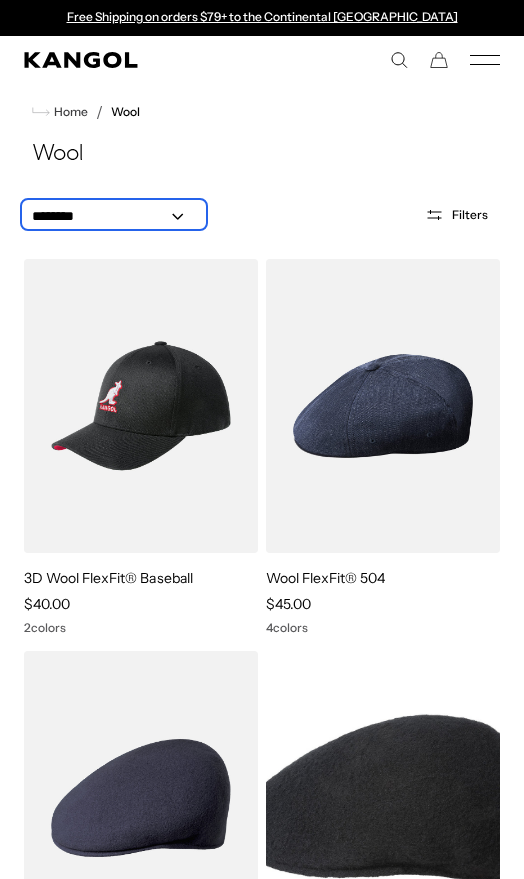 click on "**********" at bounding box center [114, 216] 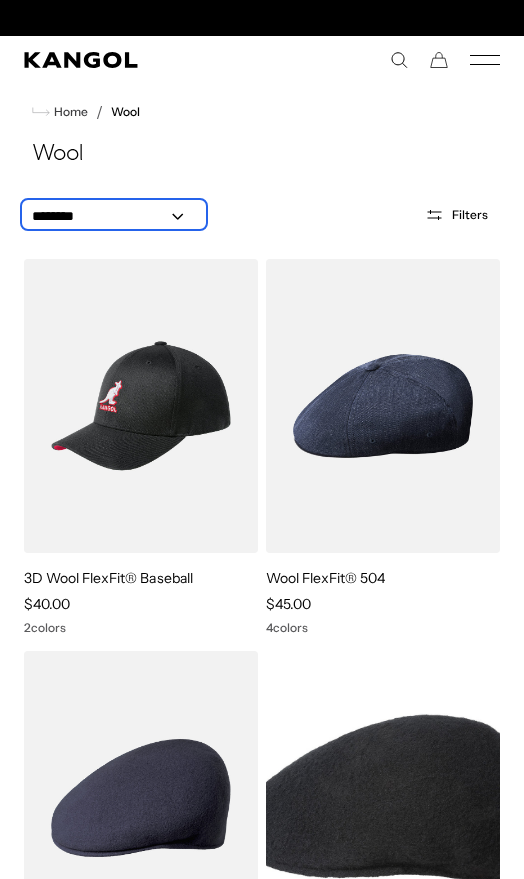scroll, scrollTop: 0, scrollLeft: 412, axis: horizontal 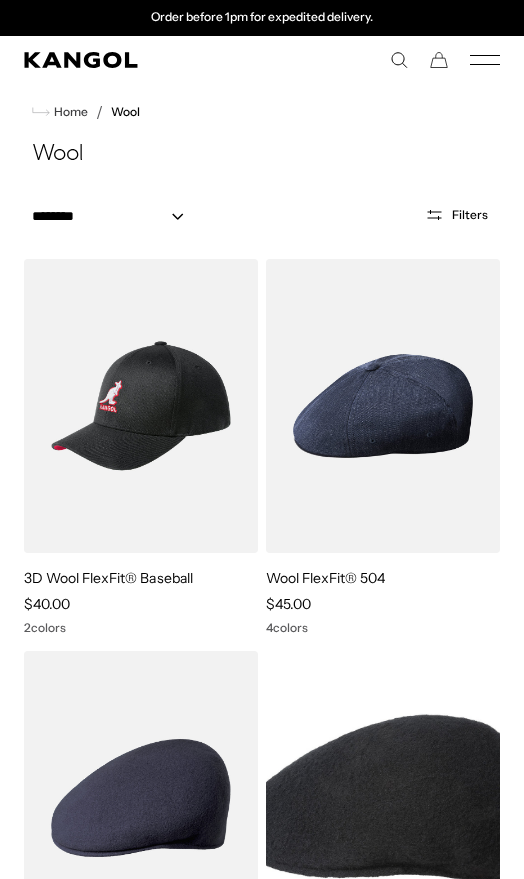 click 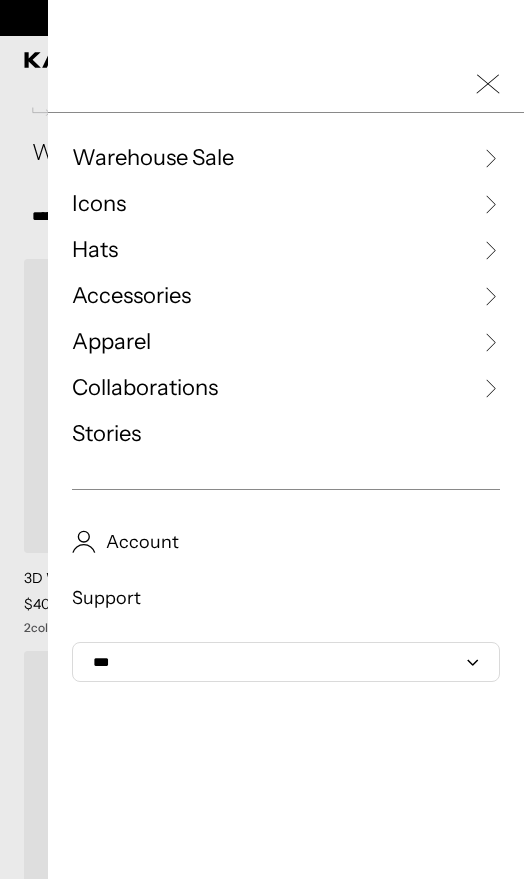 scroll, scrollTop: 0, scrollLeft: 0, axis: both 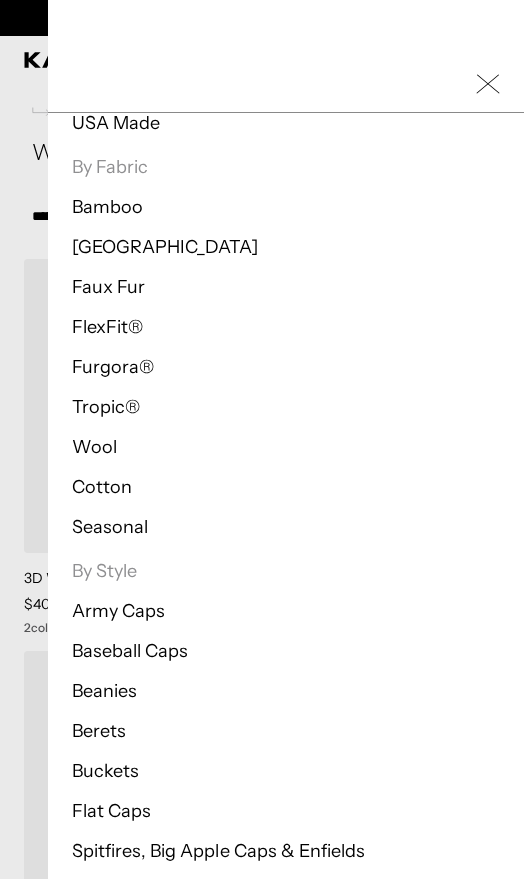 click on "Furgora®" at bounding box center [113, 367] 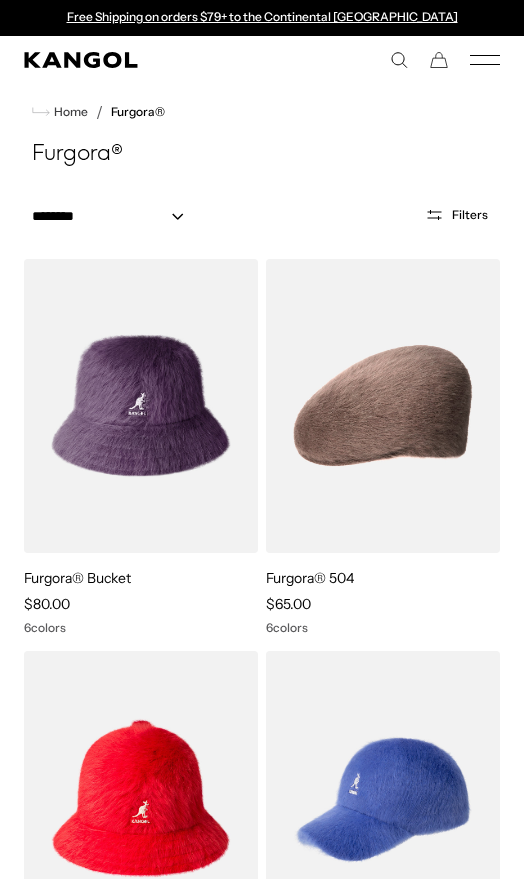 scroll, scrollTop: 0, scrollLeft: 0, axis: both 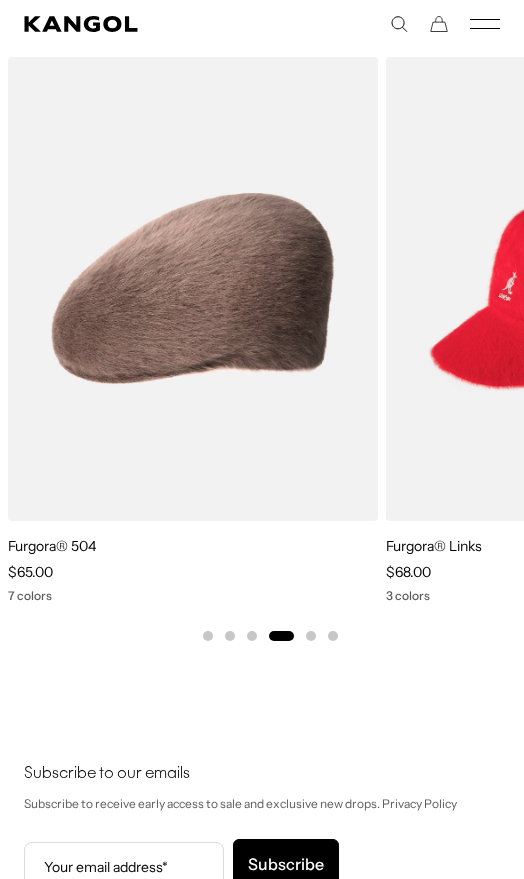 click at bounding box center (0, 0) 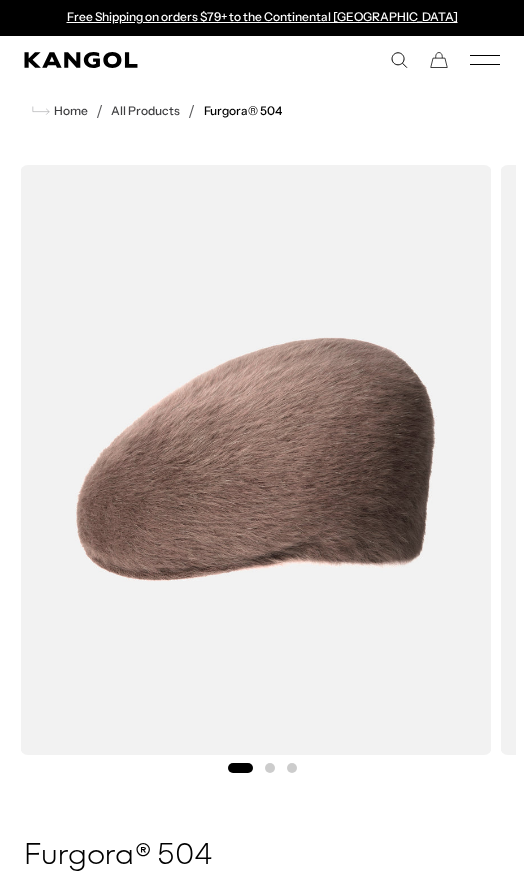 scroll, scrollTop: 0, scrollLeft: 0, axis: both 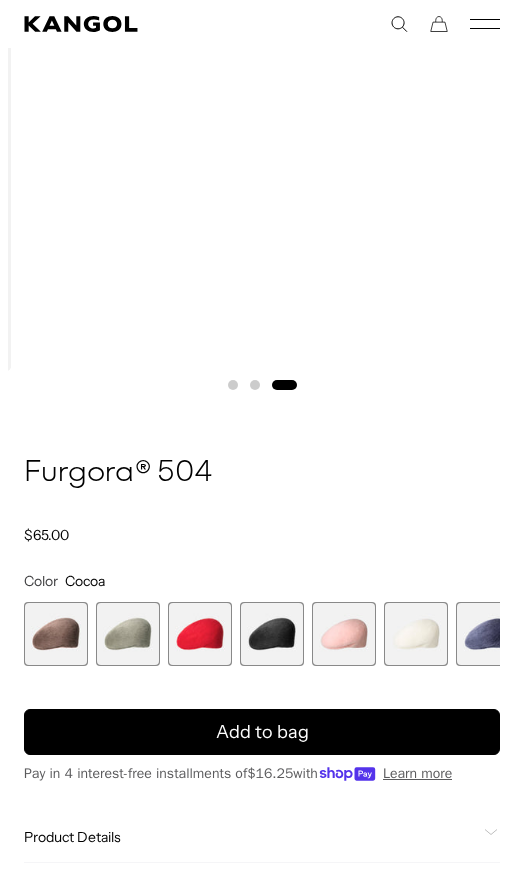 click at bounding box center (128, 634) 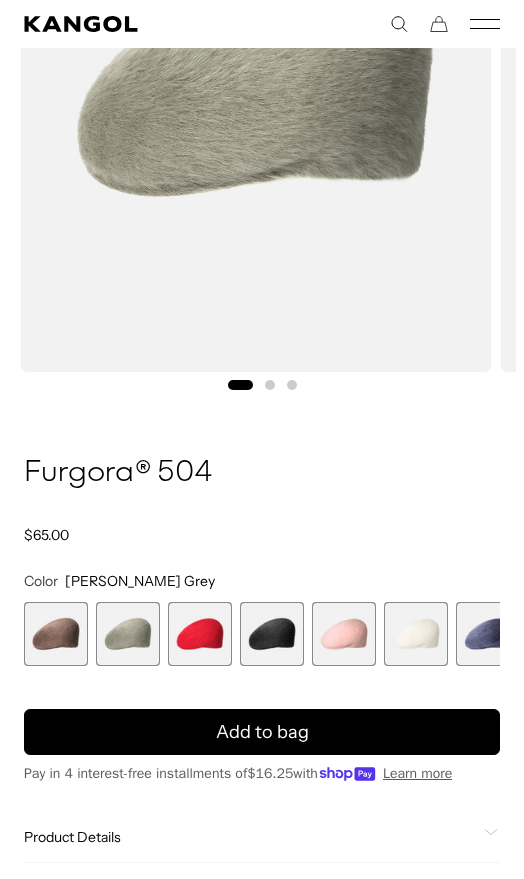 scroll, scrollTop: 0, scrollLeft: 412, axis: horizontal 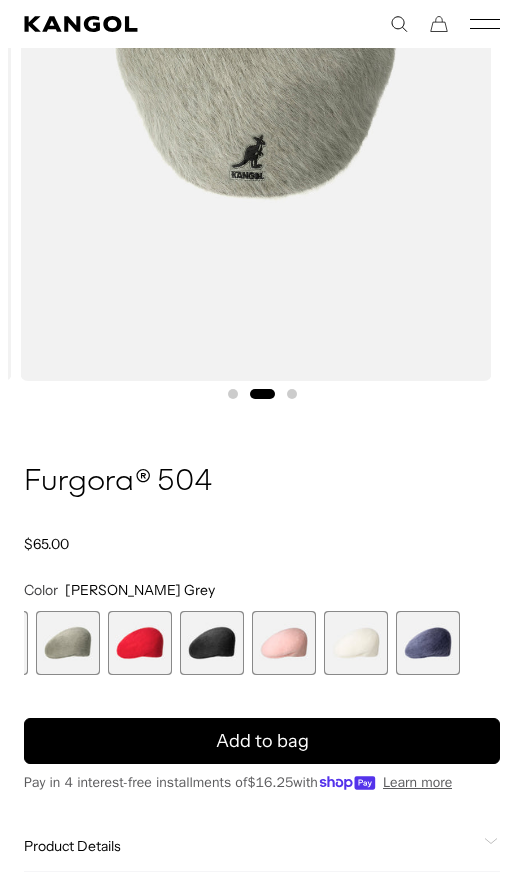 click at bounding box center (212, 643) 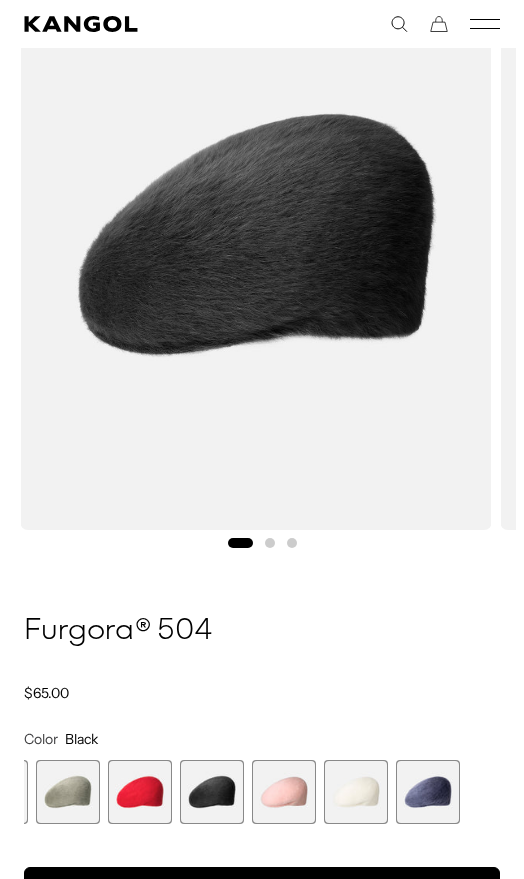 scroll, scrollTop: 216, scrollLeft: 0, axis: vertical 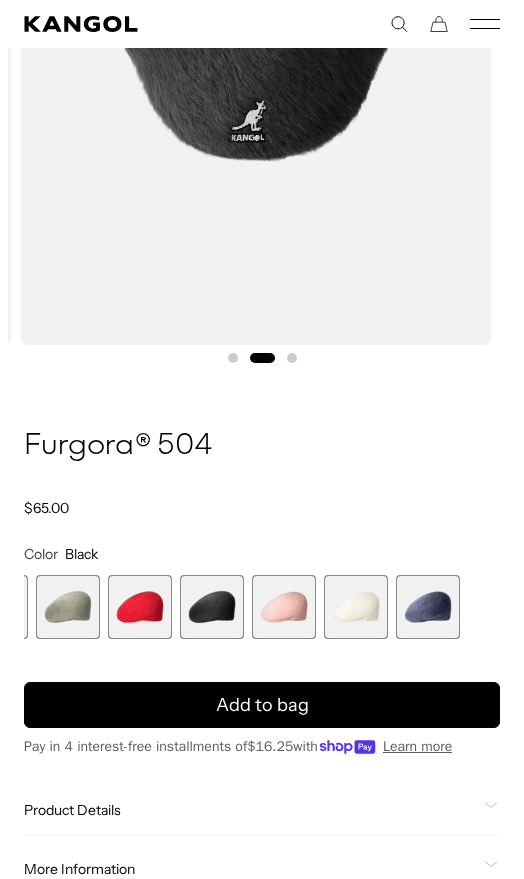 click on "Add to bag" at bounding box center [262, 705] 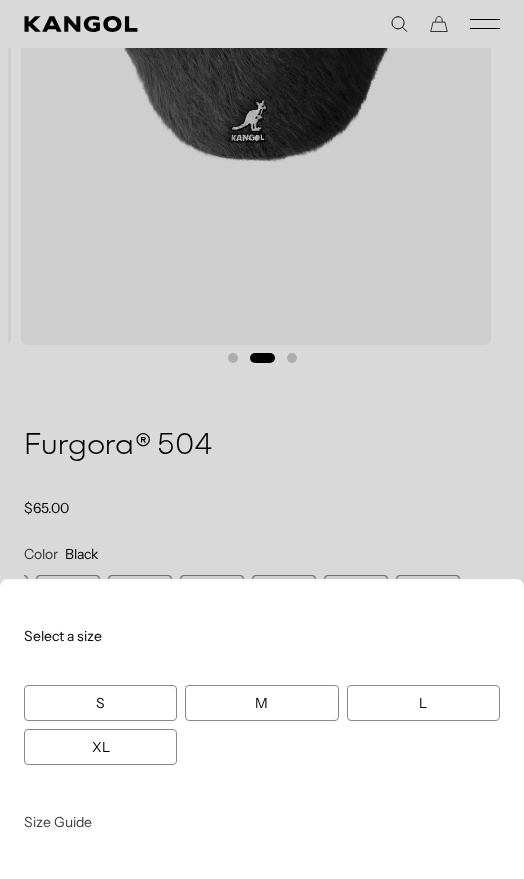 scroll, scrollTop: 0, scrollLeft: 0, axis: both 